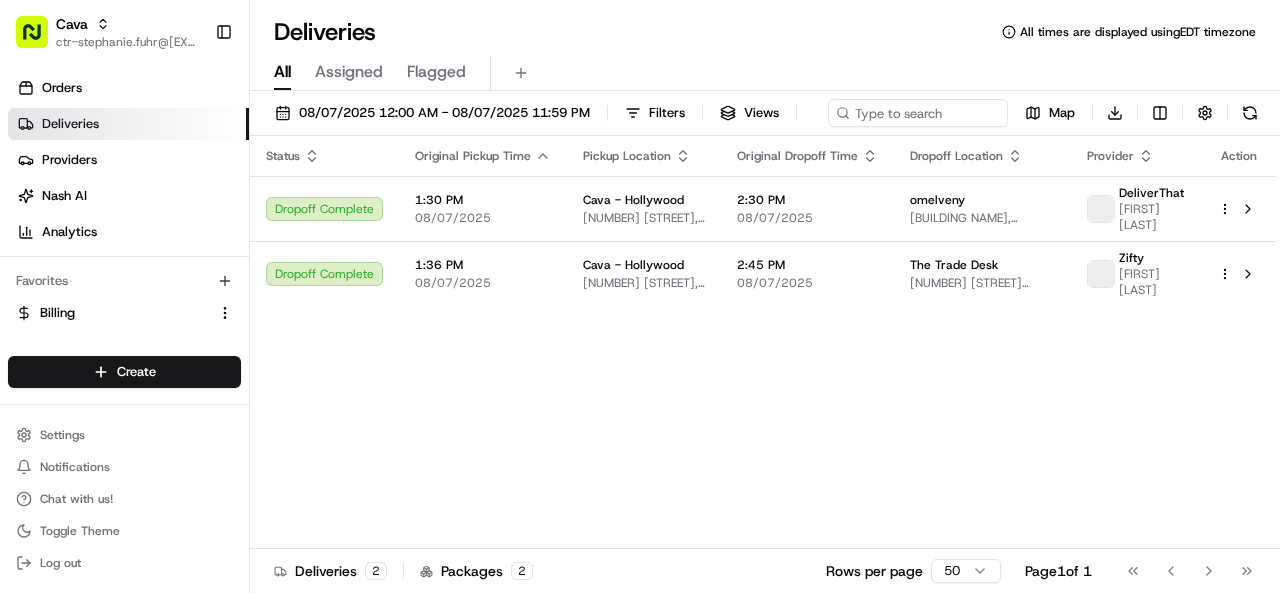 scroll, scrollTop: 0, scrollLeft: 0, axis: both 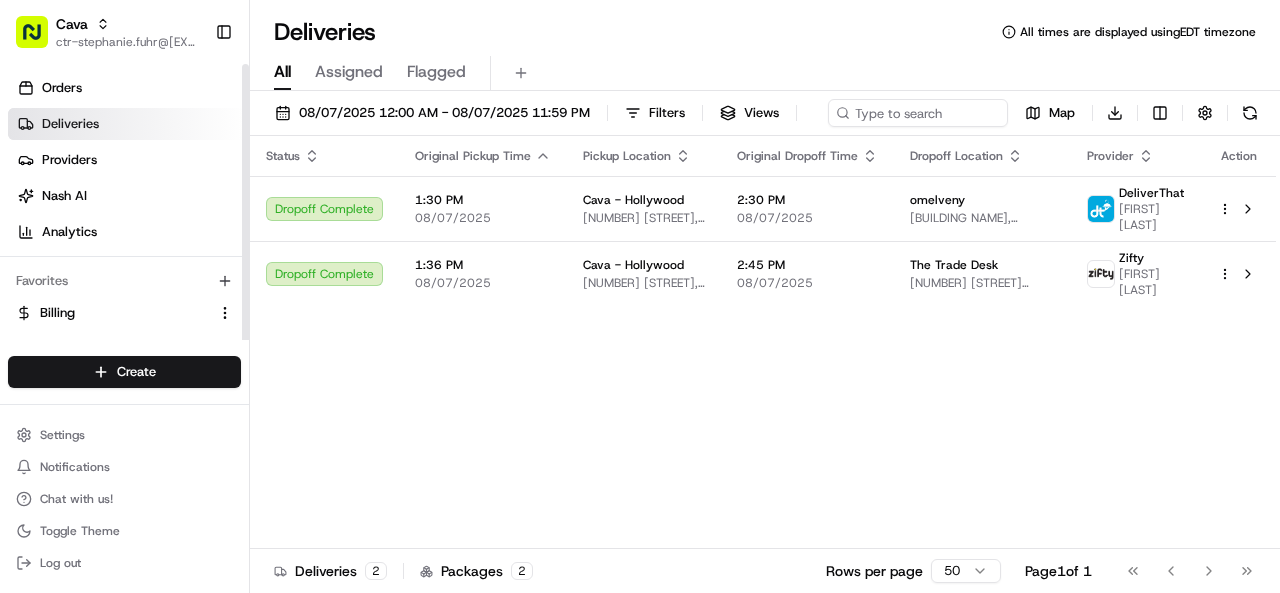click on "Deliveries" at bounding box center [70, 124] 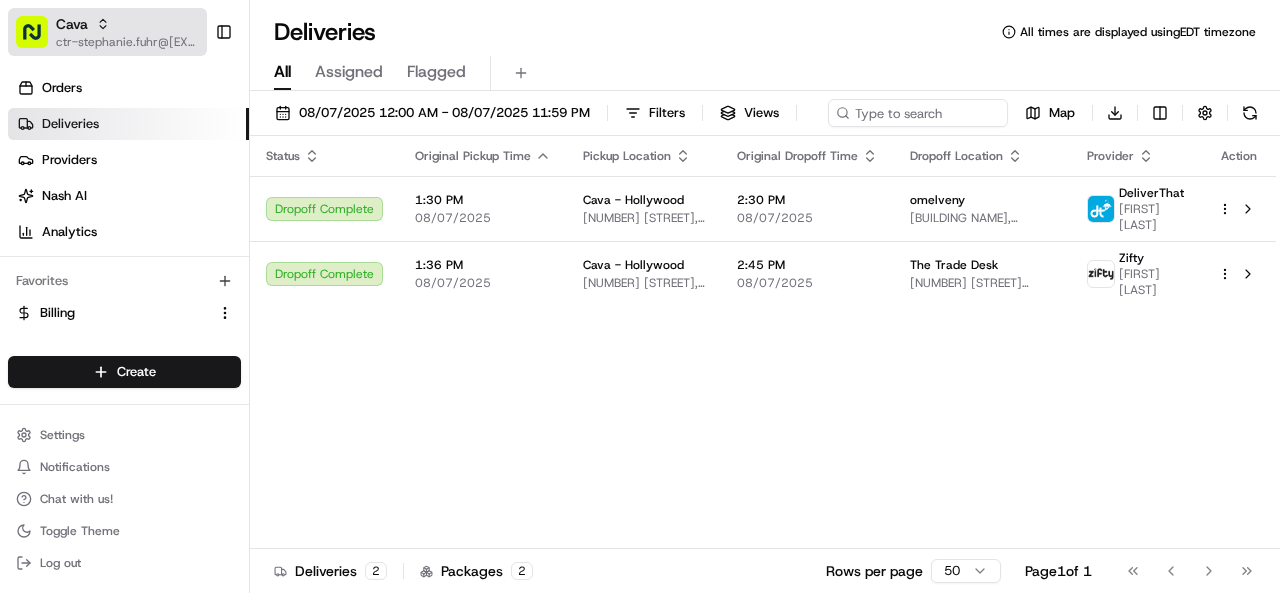 click on "ctr-stephanie.fuhr@[EXAMPLE.COM]" at bounding box center (127, 42) 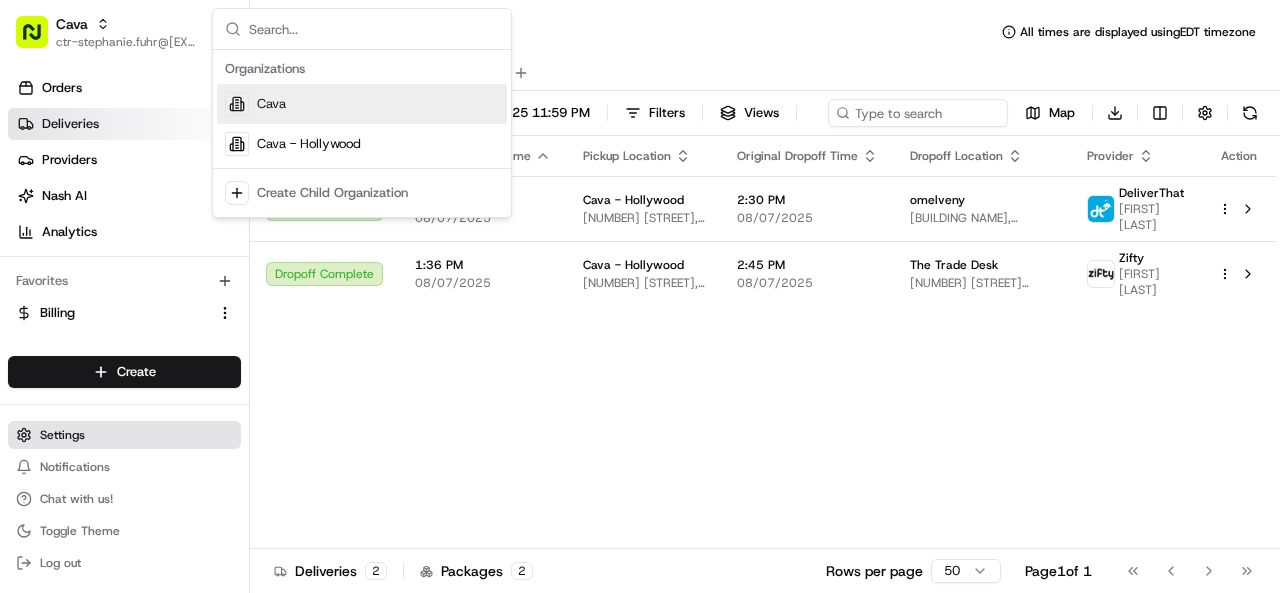 click on "Settings" at bounding box center (124, 435) 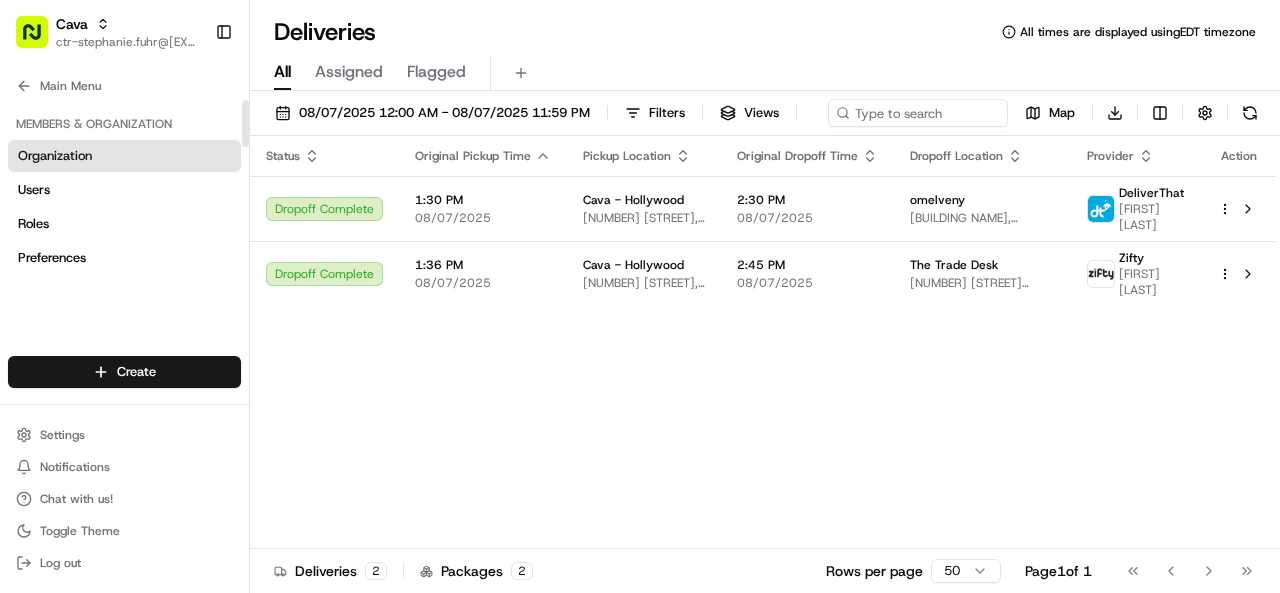 click on "Organization" at bounding box center (124, 156) 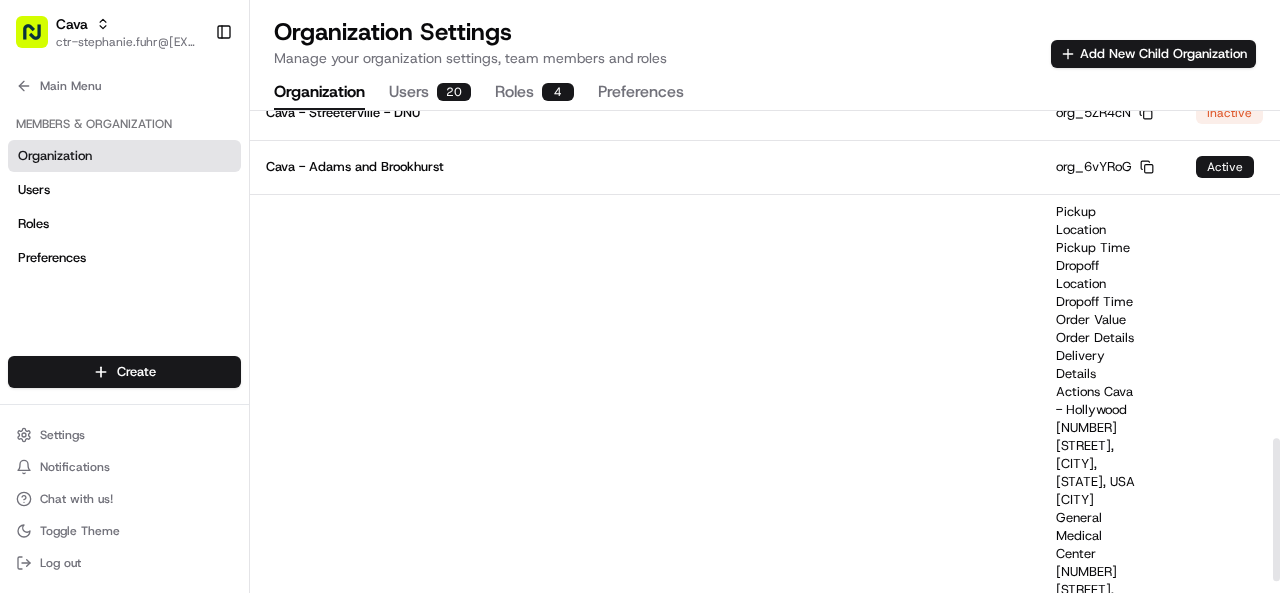 scroll, scrollTop: 1142, scrollLeft: 0, axis: vertical 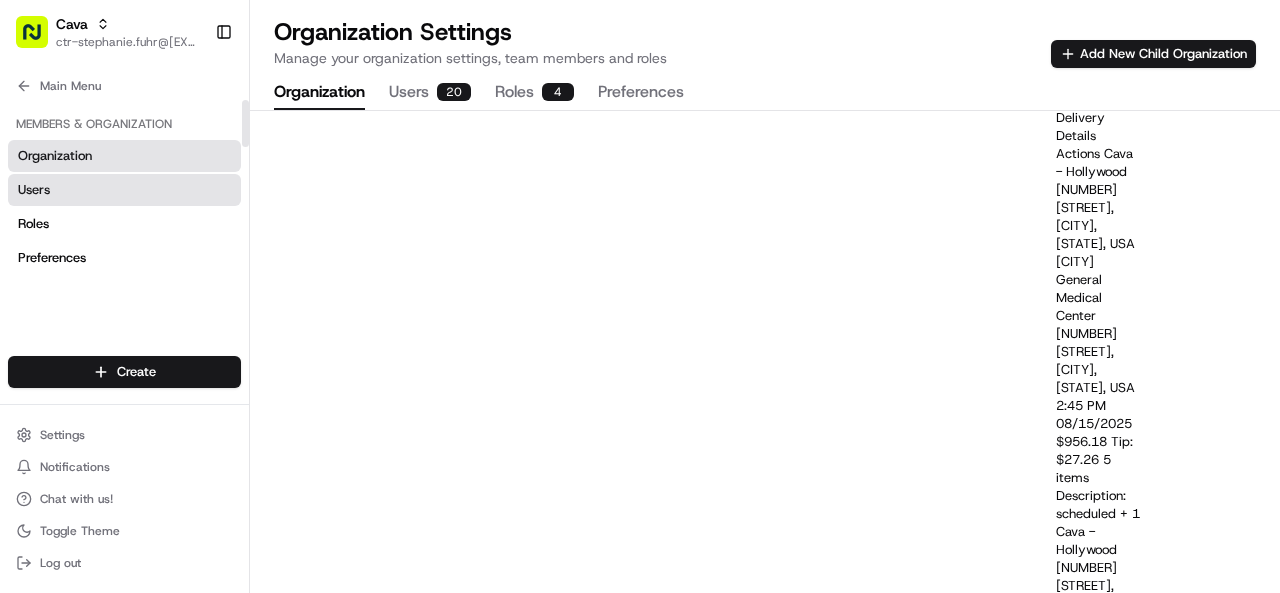 click on "Users" at bounding box center [124, 190] 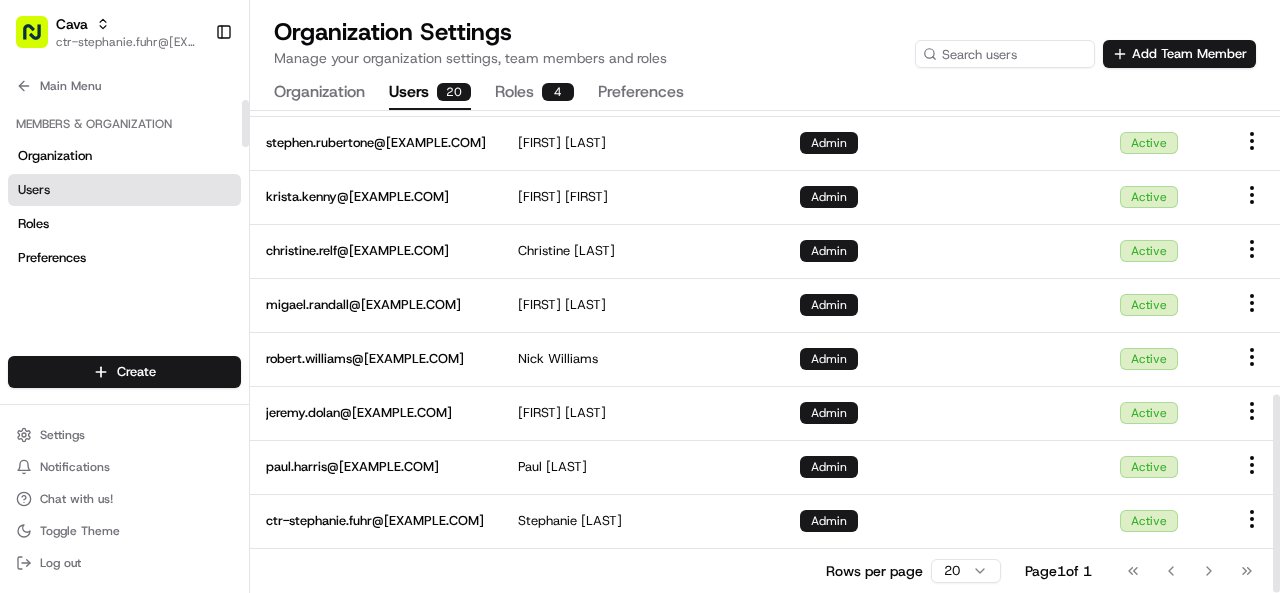 scroll, scrollTop: 690, scrollLeft: 0, axis: vertical 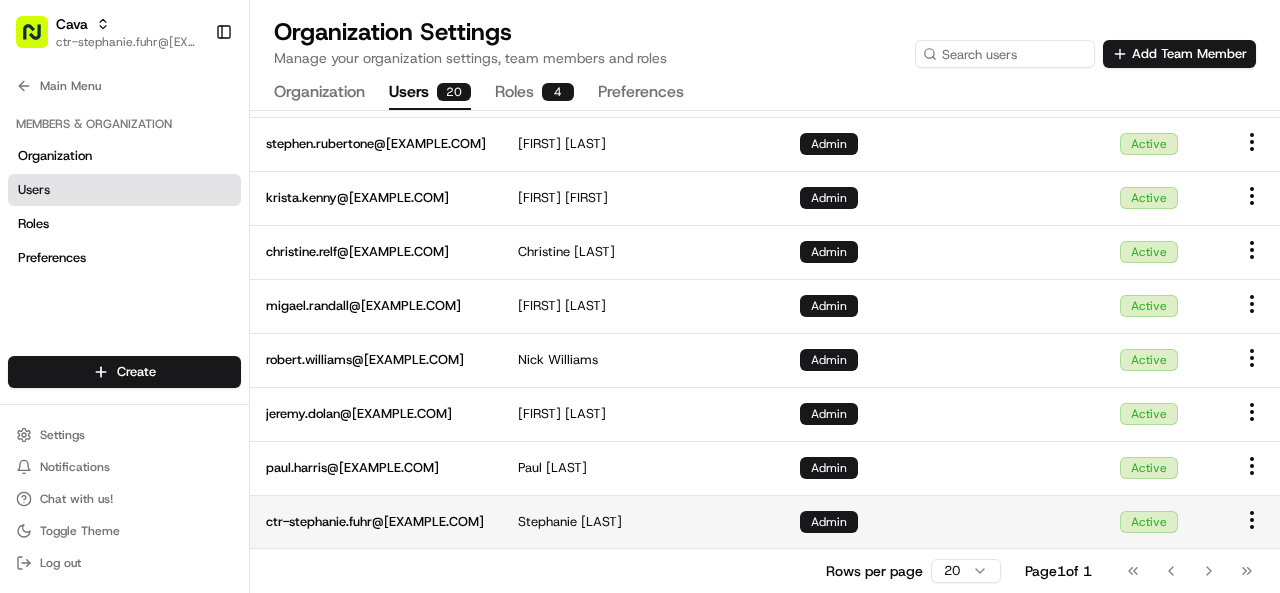 click on "Cava ctr-stephanie.fuhr@[EXAMPLE.COM] Toggle Sidebar Orders Deliveries Providers Nash AI Analytics Favorites Billing Organization Main Menu Members & Organization Organization Users Roles Preferences Customization Tracking Orchestration Automations Dispatch Strategy Locations Pickup Locations Dropoff Locations Billing Billing Refund Requests Integrations Notification Triggers Webhooks API Keys Request Logs Create Settings Notifications Chat with us! Toggle Theme Log out Organization Settings Manage your organization settings, team members and roles Add Team Member Organization Users 20 Roles 4 Preferences Email Name Role Status dipesh.patel@[EXAMPLE.COM] [FIRST] [LAST]  Owner Active jaimie.jaretsky@[EXAMPLE.COM] [FIRST] [LAST] Admin Active yassie.entekhabi@[EXAMPLE.COM] [FIRST] [LAST] Admin Active nicole.holt@[EXAMPLE.COM] [FIRST] [LAST] Admin Active caretta.brown@[EXAMPLE.COM] [FIRST] [LAST] Admin Active alex.smith@[EXAMPLE.COM] [FIRST] [LAST] Admin Active danny.swiezy@[EXAMPLE.COM] [FIRST] [LAST] Admin Active jaidyn.hatchett@[EXAMPLE.COM] [FIRST]" at bounding box center [640, 296] 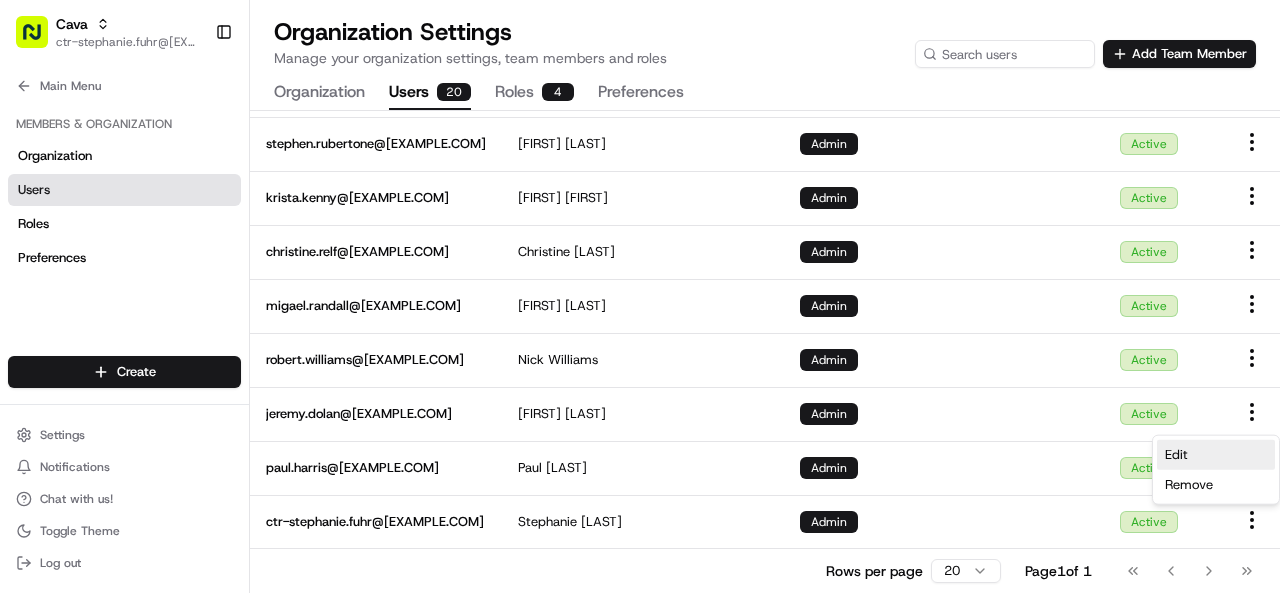 click on "Edit" at bounding box center [1176, 455] 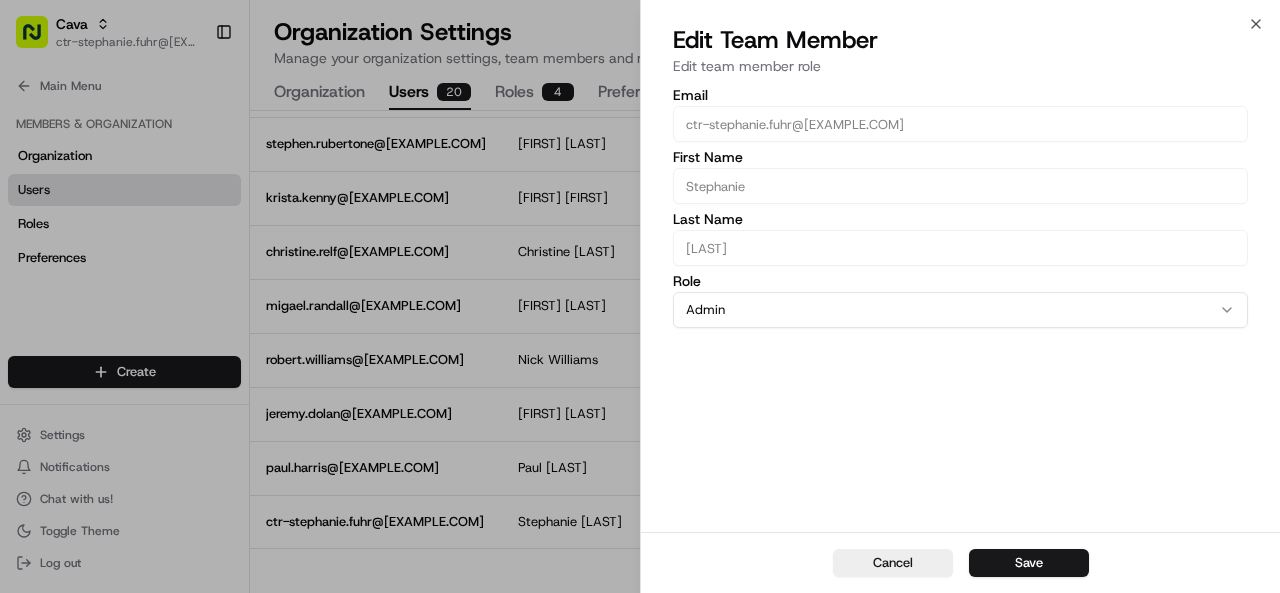 click on "Admin" at bounding box center [960, 310] 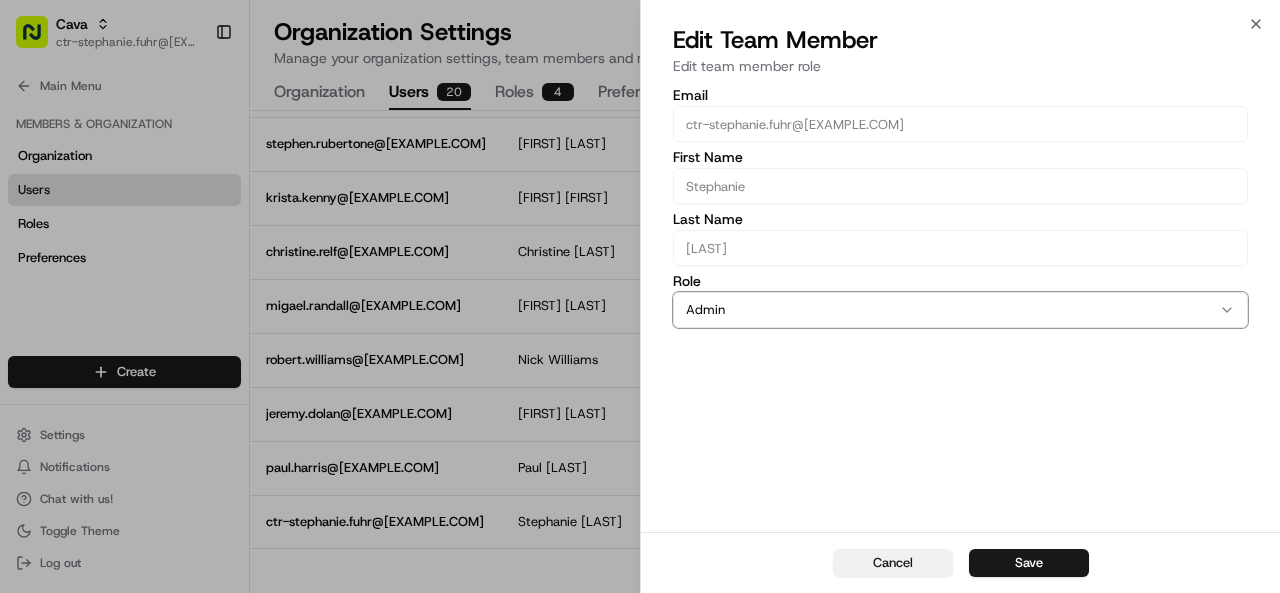 click on "Cancel" at bounding box center [893, 563] 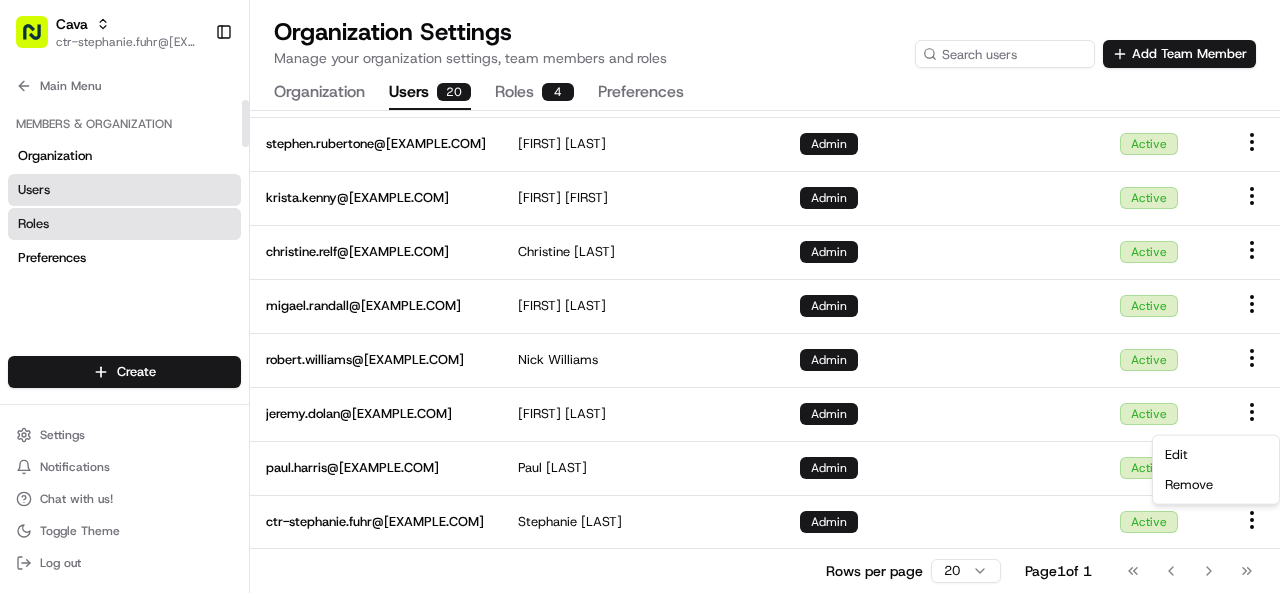 click on "Roles" at bounding box center [33, 224] 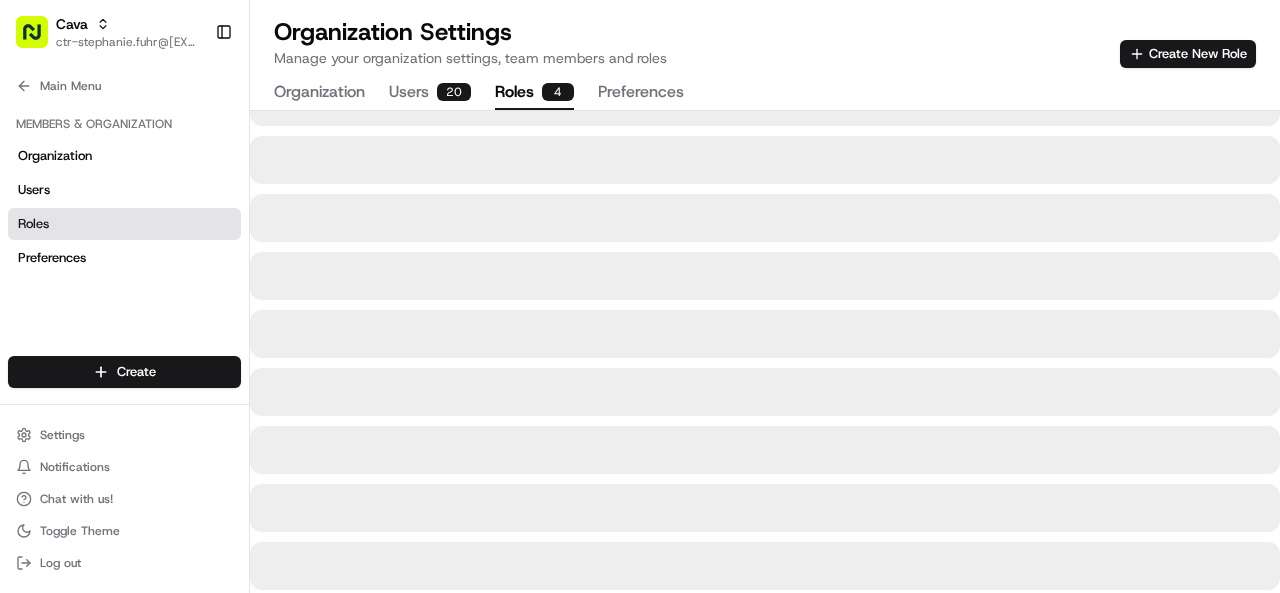 scroll, scrollTop: 0, scrollLeft: 0, axis: both 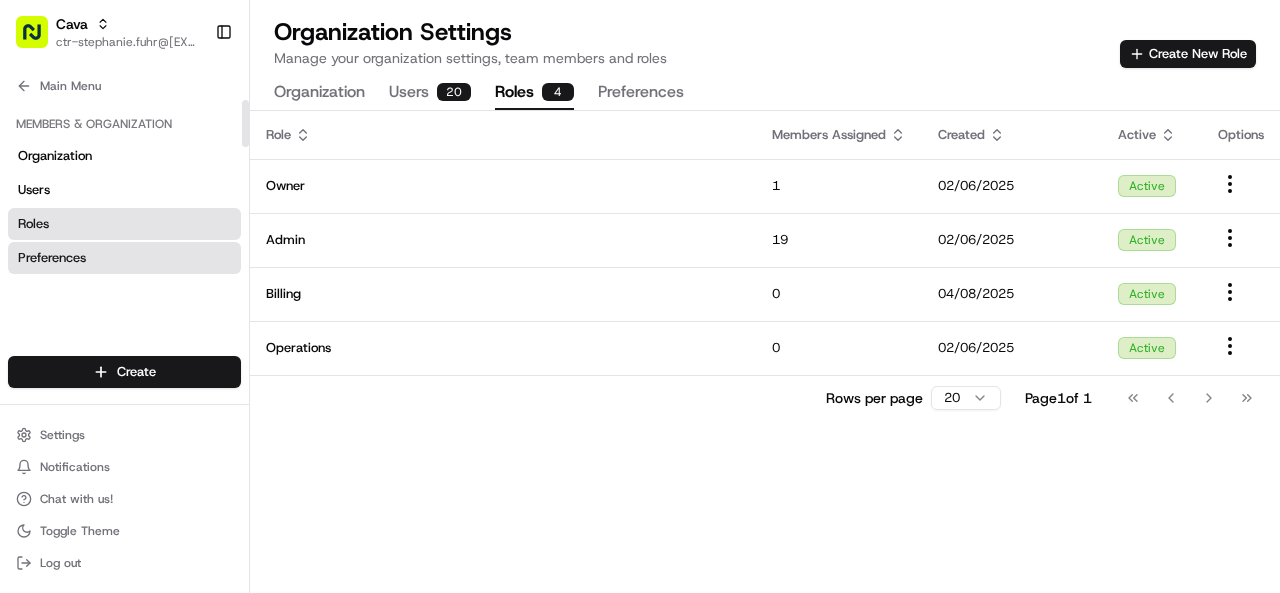 click on "Preferences" at bounding box center [124, 258] 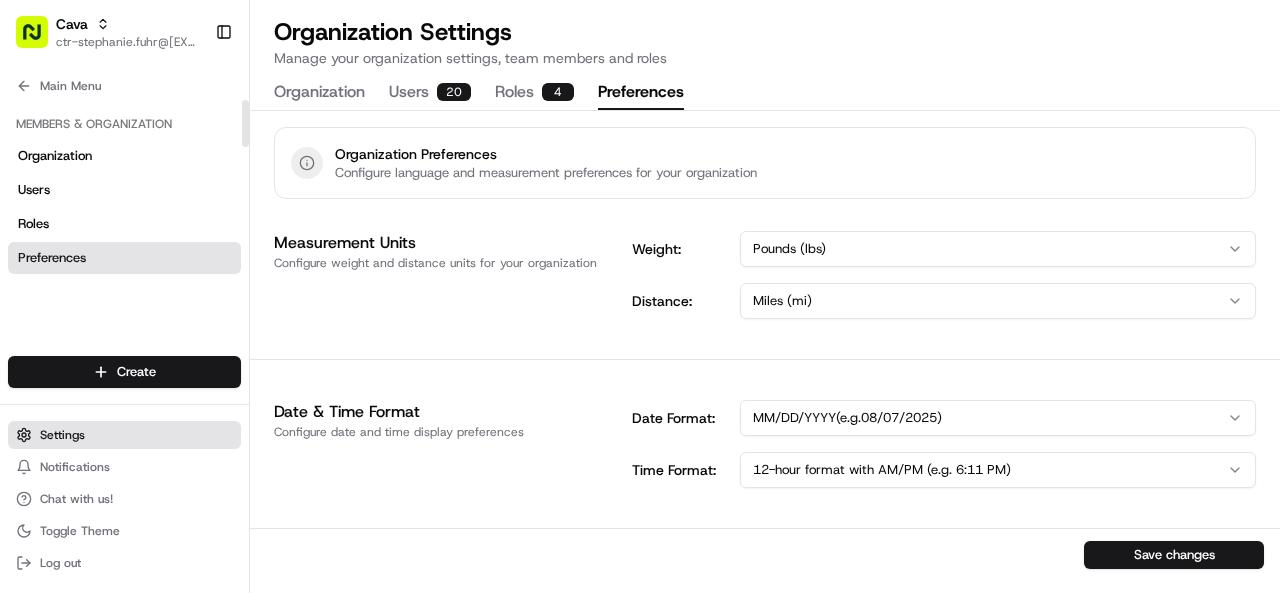 click on "Settings" at bounding box center [62, 435] 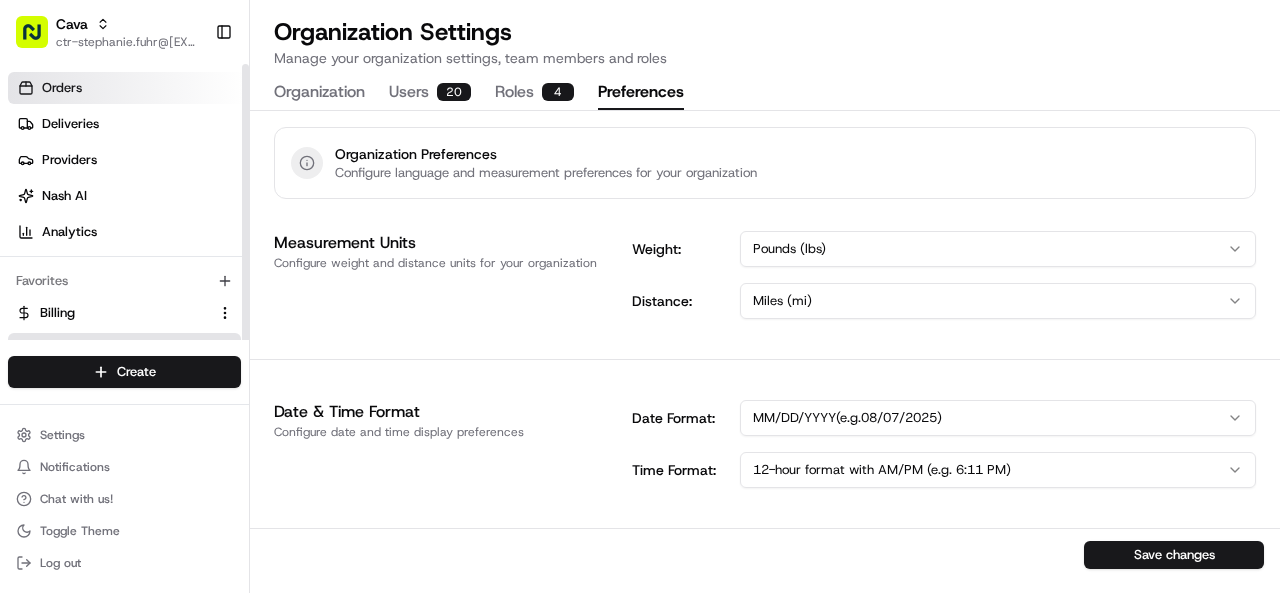 click on "Orders" at bounding box center (128, 88) 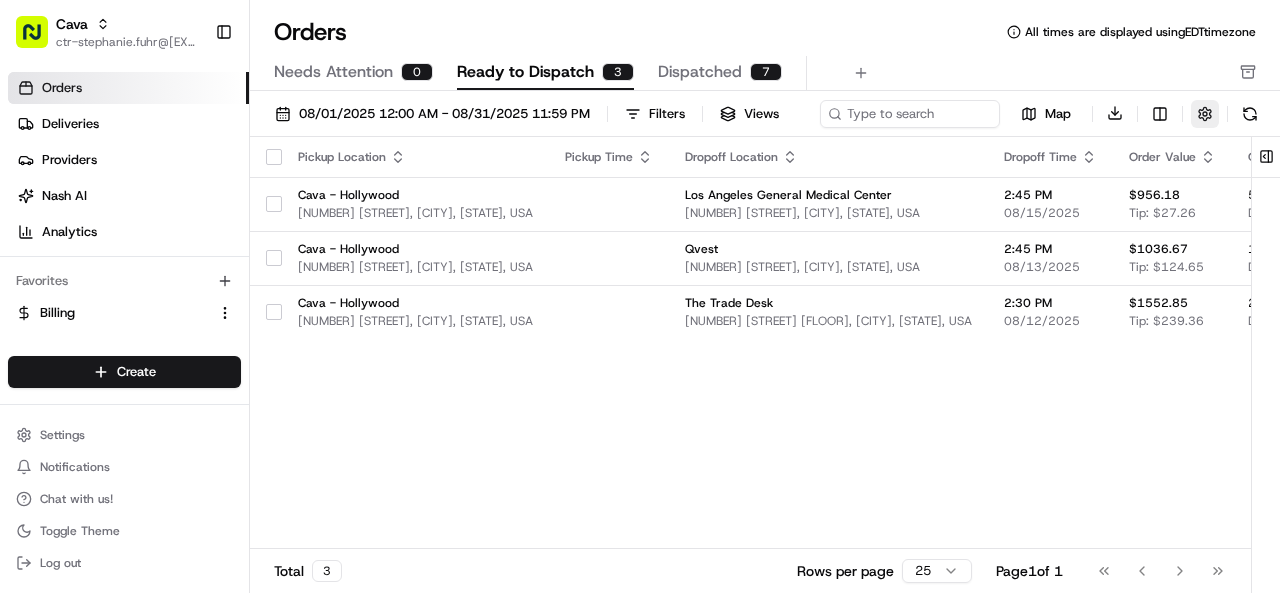 click at bounding box center (1205, 114) 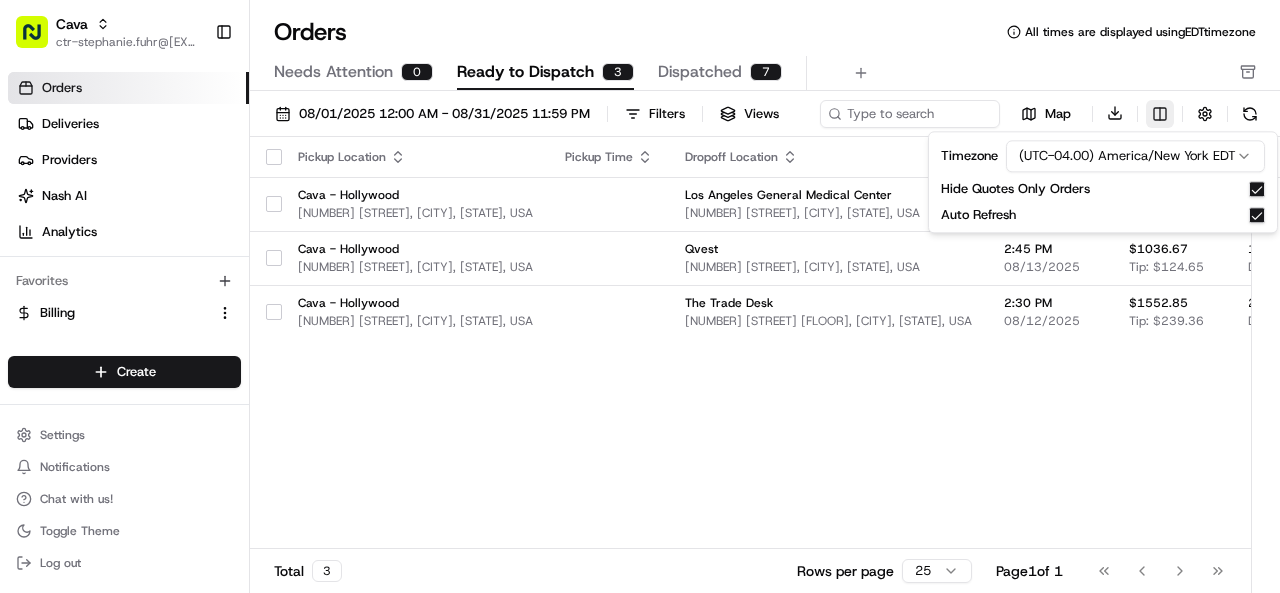 click on "Cava ctr-stephanie.fuhr@[EXAMPLE.COM] Toggle Sidebar Orders Deliveries Providers Nash AI Analytics Favorites Billing Organization Main Menu Members & Organization Organization Users Roles Preferences Customization Tracking Orchestration Automations Dispatch Strategy Locations Pickup Locations Dropoff Locations Billing Billing Refund Requests Integrations Notification Triggers Webhooks API Keys Request Logs Create Settings Notifications Chat with us! Toggle Theme Log out Orders All times are displayed using  EDT  timezone Needs Attention 0 Ready to Dispatch 3 Dispatched 7 08/01/2025 12:00 AM - 08/31/2025 11:59 PM Filters Views Map Download Pickup Location Pickup Time Dropoff Location Dropoff Time Order Value Order Details Delivery Details Provider Actions Cava - Hollywood [NUMBER] [STREET], [CITY], [STATE], USA [CITY] General Medical Center [NUMBER] [STREET], [CITY], [STATE], USA 2:45 PM 08/15/2025 $956.18 Tip: $27.26 5   items Description:  scheduled + 1 Assign Provider Qvest [NUMBER]   +" at bounding box center [640, 296] 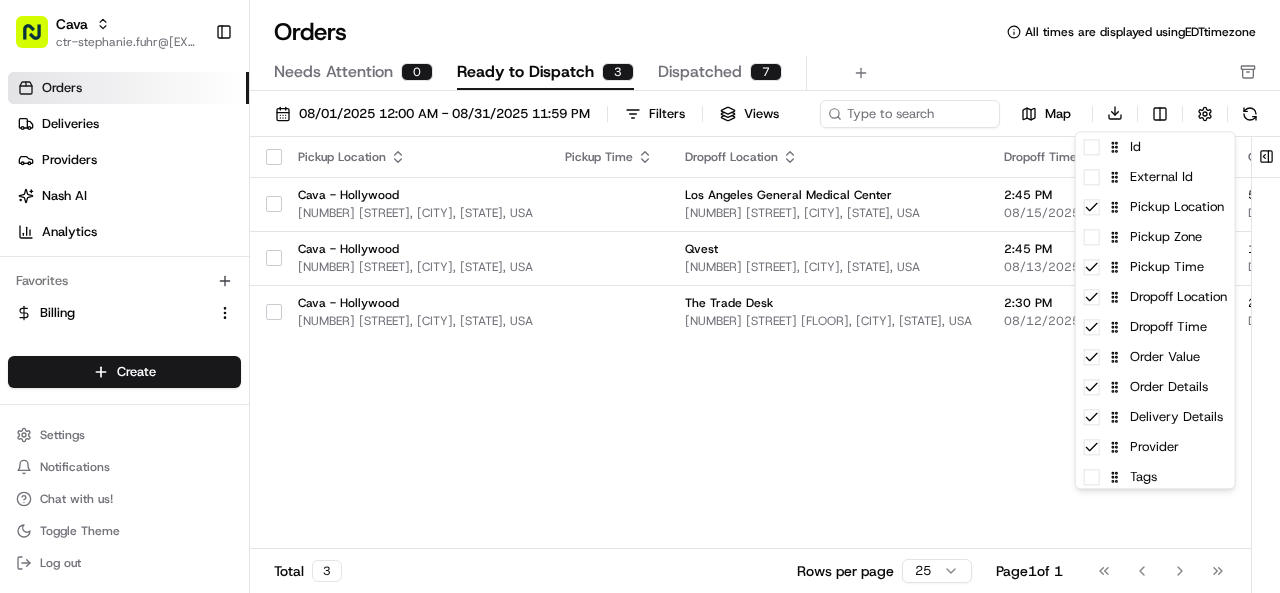 click on "Cava ctr-stephanie.fuhr@[EXAMPLE.COM] Toggle Sidebar Orders Deliveries Providers Nash AI Analytics Favorites Billing Organization Main Menu Members & Organization Organization Users Roles Preferences Customization Tracking Orchestration Automations Dispatch Strategy Locations Pickup Locations Dropoff Locations Billing Billing Refund Requests Integrations Notification Triggers Webhooks API Keys Request Logs Create Settings Notifications Chat with us! Toggle Theme Log out Orders All times are displayed using  EDT  timezone Needs Attention 0 Ready to Dispatch 3 Dispatched 7 08/01/2025 12:00 AM - 08/31/2025 11:59 PM Filters Views Map Download Pickup Location Pickup Time Dropoff Location Dropoff Time Order Value Order Details Delivery Details Provider Actions Cava - Hollywood [NUMBER] [STREET], [CITY], [STATE], USA [CITY] General Medical Center [NUMBER] [STREET], [CITY], [STATE], USA 2:45 PM 08/15/2025 $956.18 Tip: $27.26 5   items Description:  scheduled + 1 Assign Provider Qvest [NUMBER]   +" at bounding box center [640, 296] 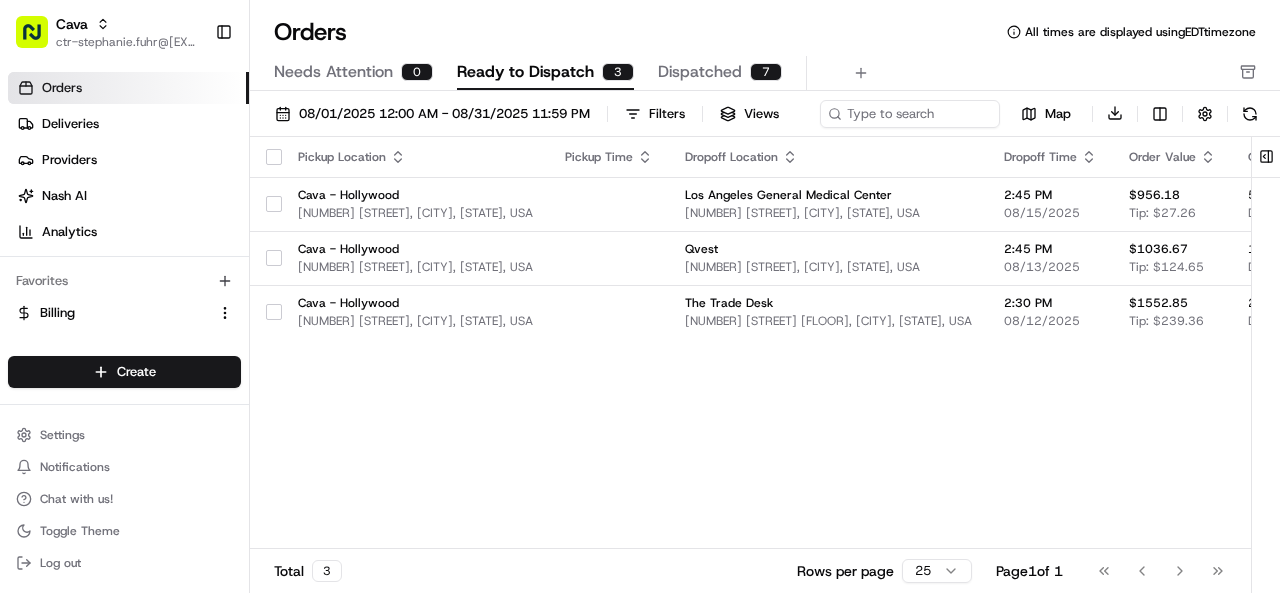 click on "Views" at bounding box center [761, 114] 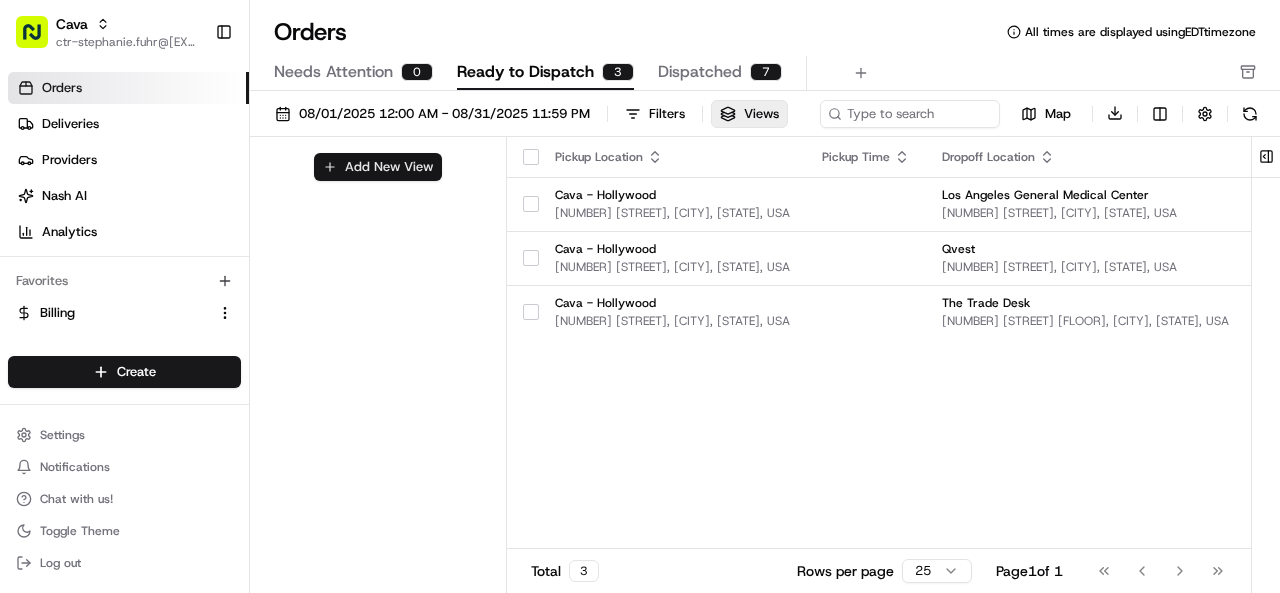 click on "Add New View" at bounding box center [378, 167] 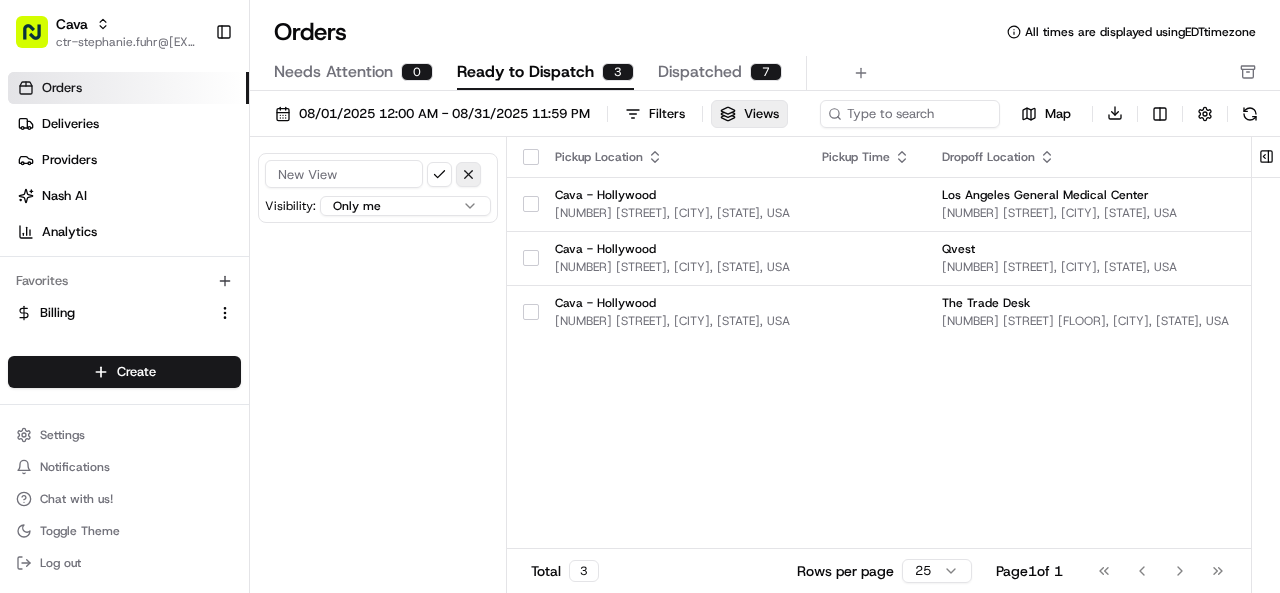 click at bounding box center [468, 174] 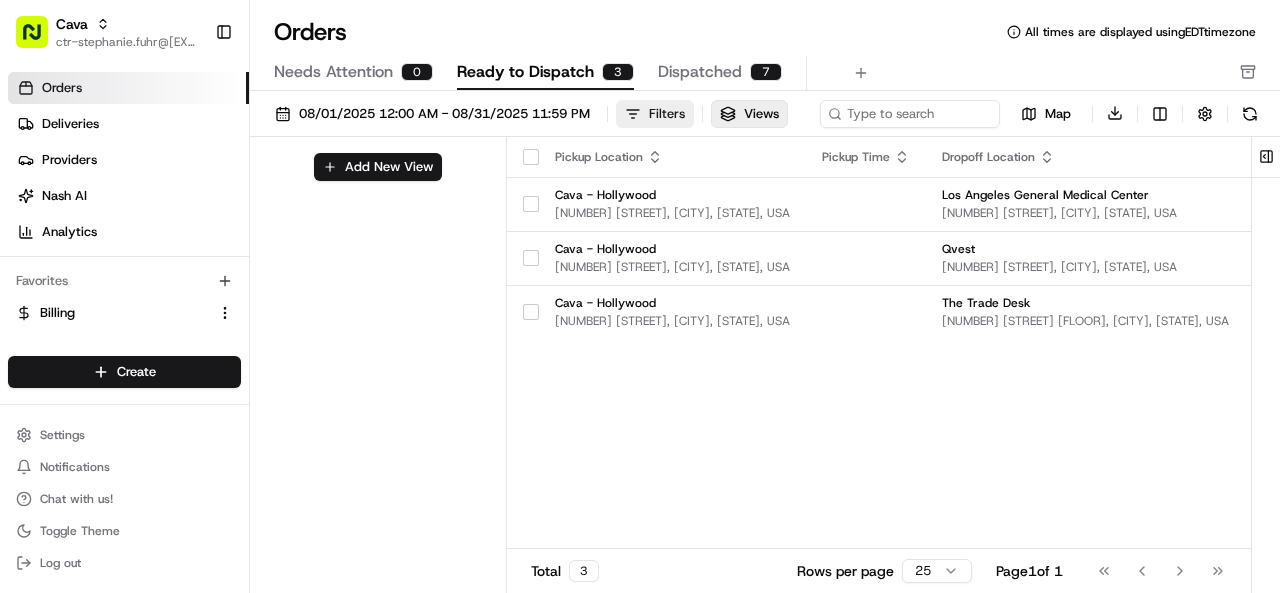 click on "Filters" at bounding box center (667, 114) 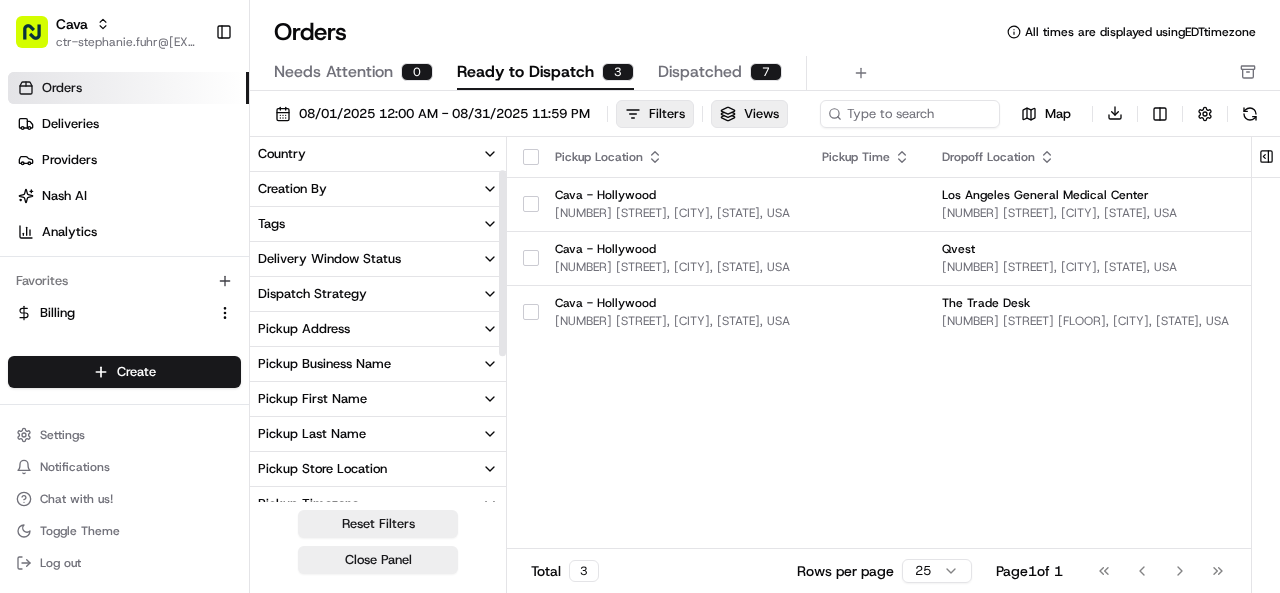 scroll, scrollTop: 0, scrollLeft: 0, axis: both 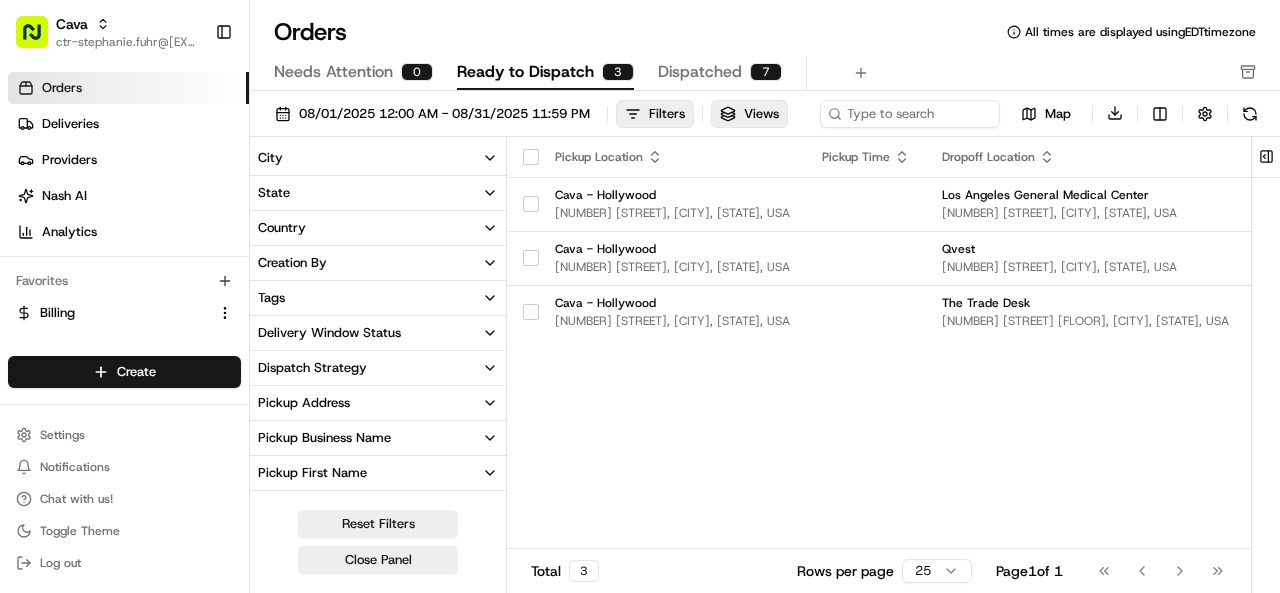 click on "Pickup Location Pickup Time Dropoff Location Dropoff Time Order Value Order Details Delivery Details Provider Actions Cava - Hollywood [NUMBER] [STREET], [CITY], [STATE], USA [CITY] General Medical Center [NUMBER] [STREET], [CITY], [STATE], USA 2:45 PM 08/15/2025 $956.18 Tip: $27.26 5   items Description:  Catering order for 30 people including Pita Packs, Group Bowl Bars with Grilled Chicken and Steak, and Assorted Dips & Chips. scheduled + 1 Assign Provider Cava - Hollywood [NUMBER] [STREET], [CITY], [STATE], USA Qvest [NUMBER] [STREET], [CITY], [STATE], USA 2:45 PM 08/13/2025 $1036.67 Tip: $124.65 19   items Description:  A catering order for 15 people, including a Group Bowl Bar with various proteins and toppings, assorted dips and chips, brownies, cookies, and unsweetened tea. scheduled + 1 Assign Provider Cava - Hollywood [NUMBER] [STREET], [CITY], [STATE], USA The Trade Desk [NUMBER] [STREET] [FLOOR], [CITY], [STATE], USA 2:30 PM 08/12/2025 $1552.85 Tip: $239.36" at bounding box center (1320, 343) 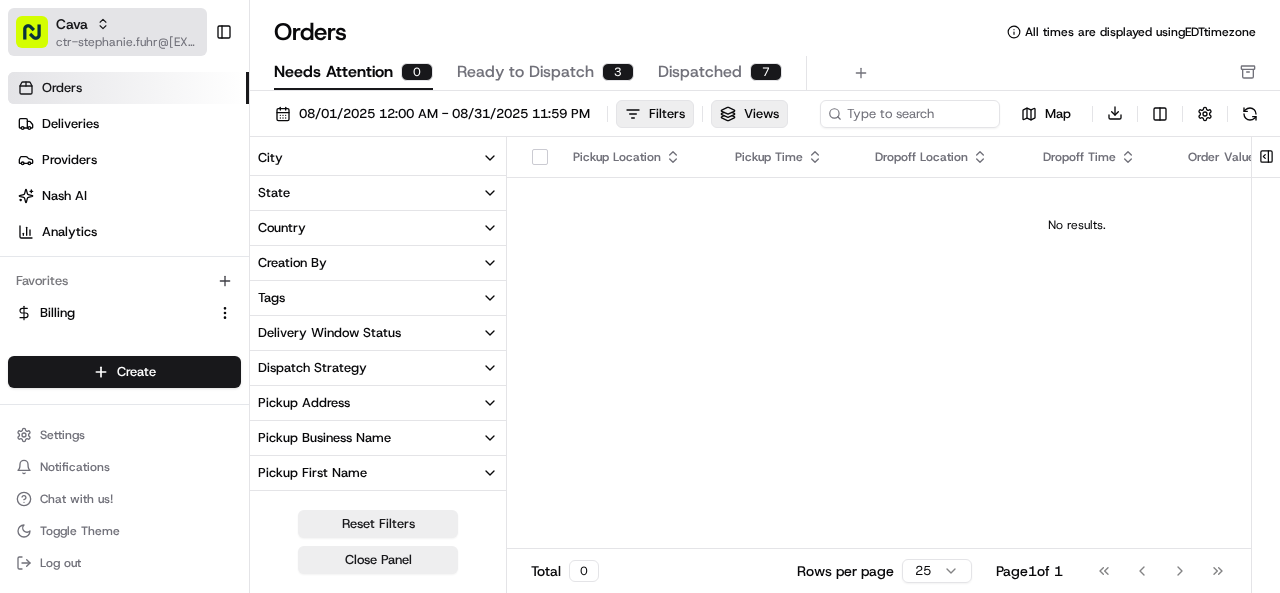 click on "Cava" at bounding box center (72, 24) 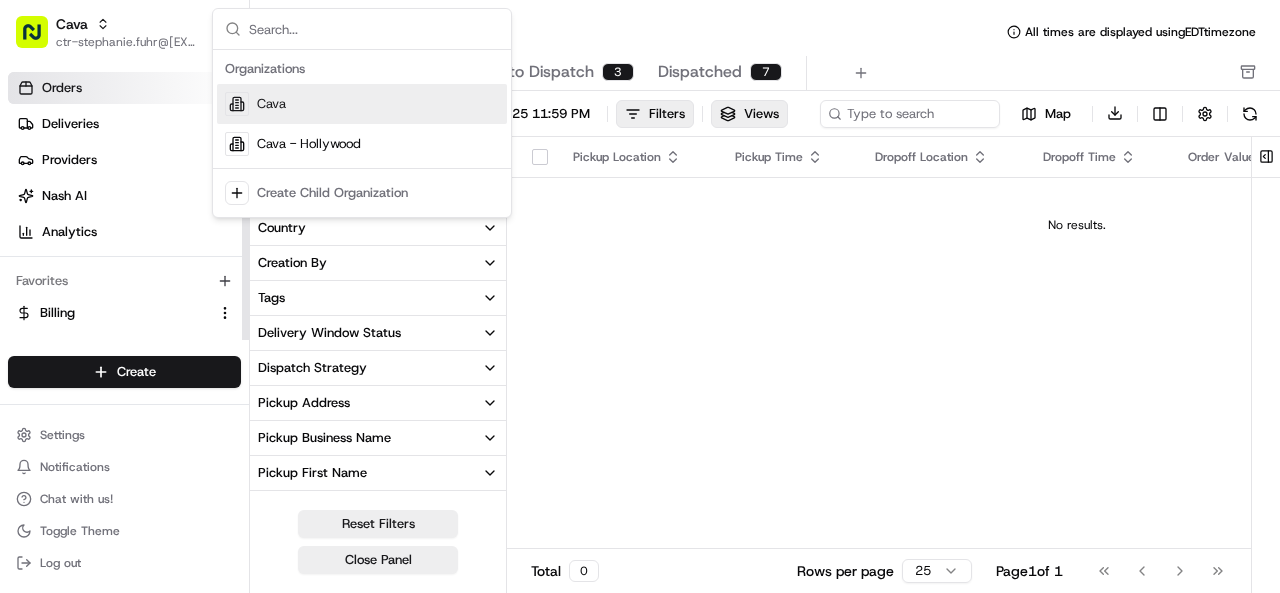 click on "Cava" at bounding box center [271, 104] 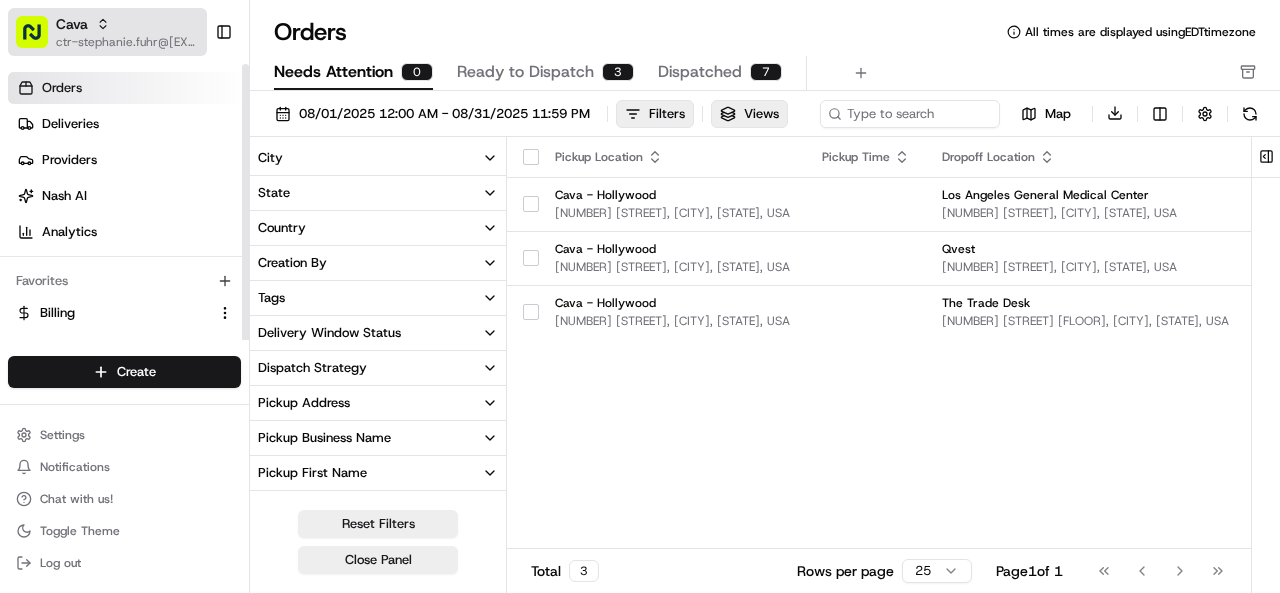 click on "ctr-stephanie.fuhr@[EXAMPLE.COM]" at bounding box center [127, 42] 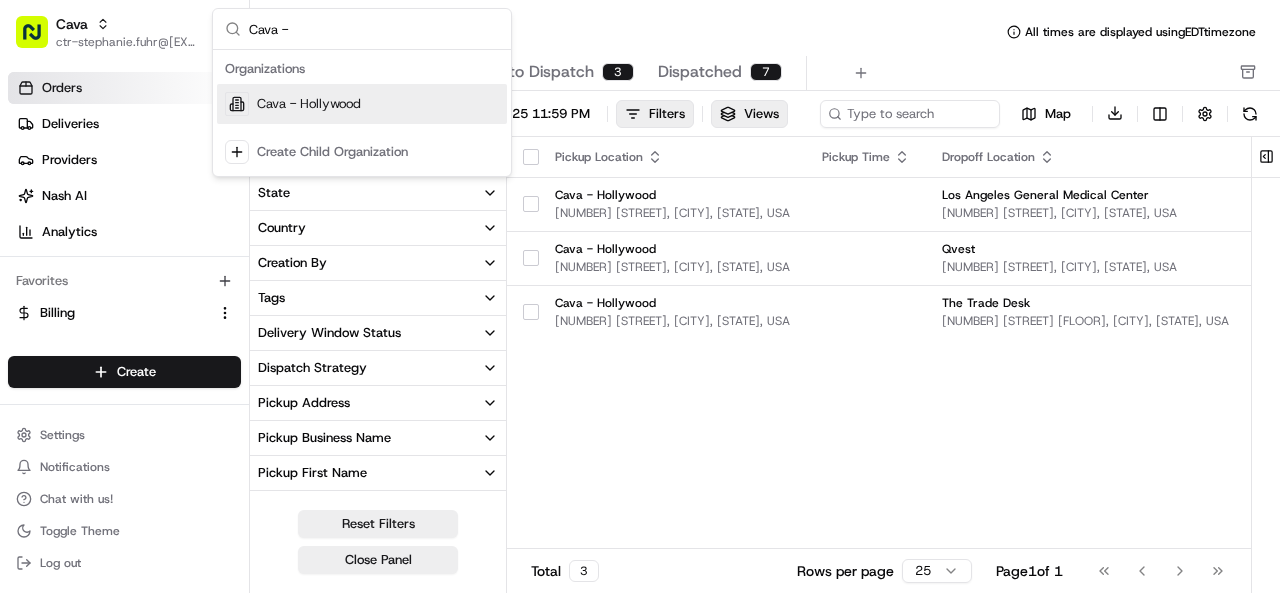 type on "Cava -" 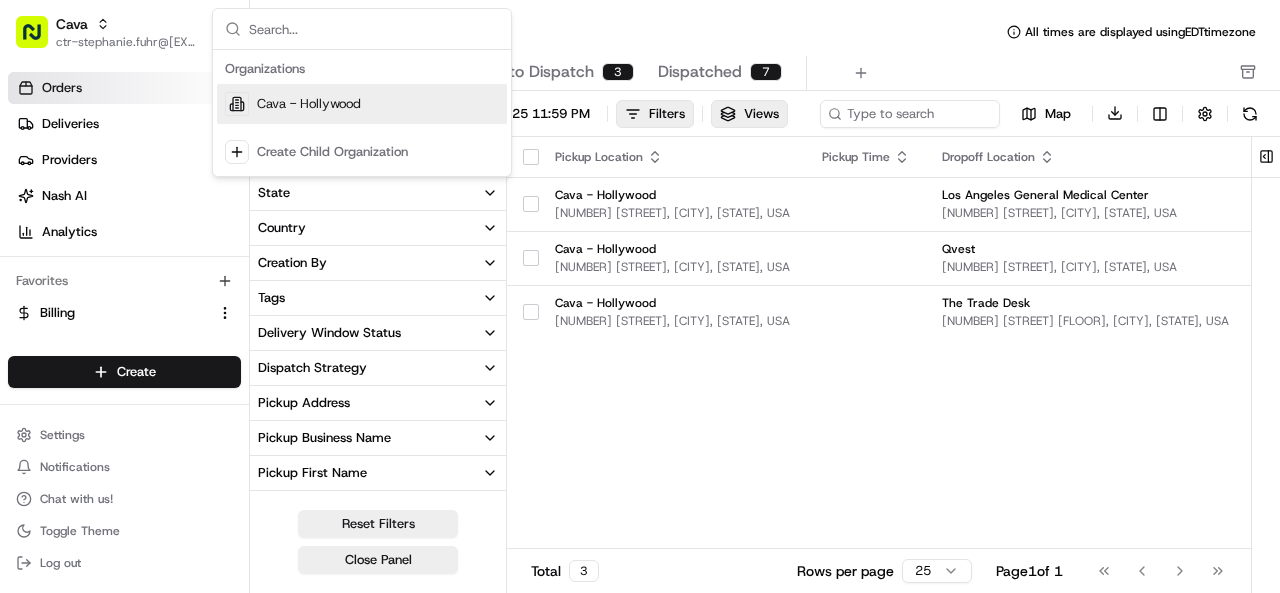 click on "Pickup Location Pickup Time Dropoff Location Dropoff Time Order Value Order Details Delivery Details Actions Cava - Hollywood [NUMBER] [STREET], [CITY], [STATE], USA [CITY] General Medical Center [NUMBER] [STREET], [CITY], [STATE], USA 2:45 PM 08/15/2025 $956.18 Tip: $27.26 5   items Description:  Catering order for 30 people including Pita Packs, Group Bowl Bars with Grilled Chicken and Steak, and Assorted Dips & Chips. scheduled + 1 Cava - Hollywood [NUMBER] [STREET], [CITY], [STATE], USA Qvest [NUMBER] [STREET], [CITY], [STATE], USA 2:45 PM 08/13/2025 $1036.67 Tip: $124.65 19   items Description:  A catering order for 15 people, including a Group Bowl Bar with various proteins and toppings, assorted dips and chips, brownies, cookies, and unsweetened tea. scheduled + 1 Cava - Hollywood [NUMBER] [STREET], [CITY], [STATE], USA The Trade Desk [NUMBER] [STREET] [FLOOR], [CITY], [STATE], USA 2:30 PM 08/12/2025 $1552.85 Tip: $239.36 2   items Description:  scheduled + 1" at bounding box center (1245, 343) 